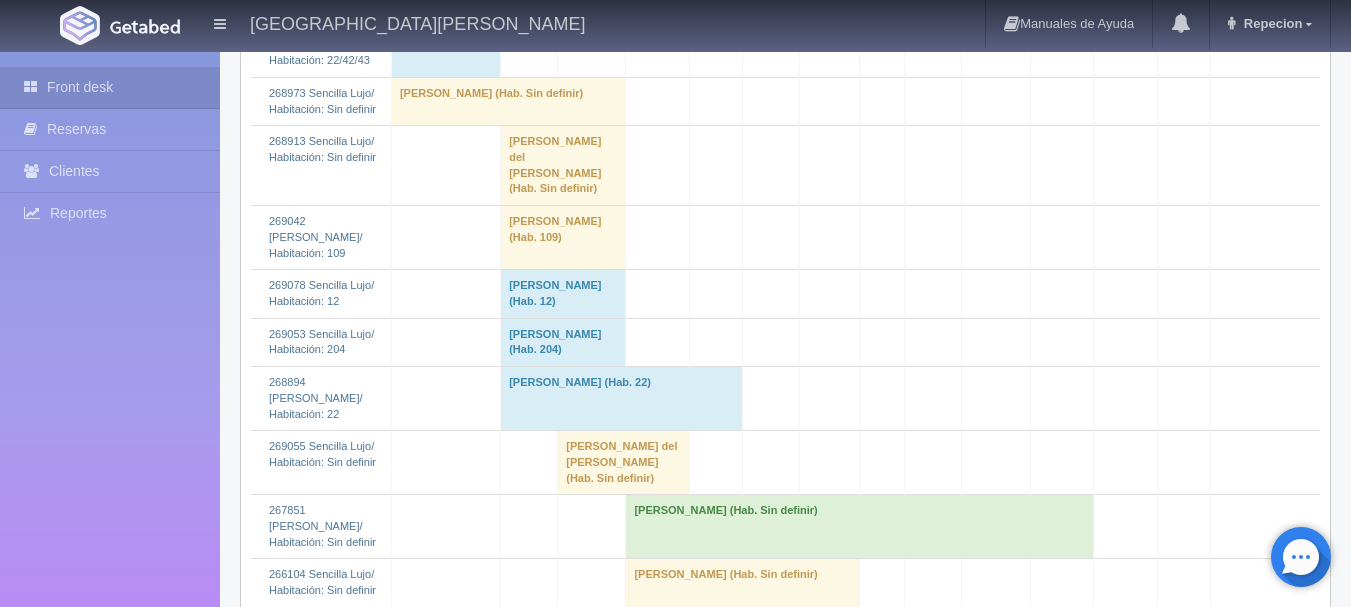 scroll, scrollTop: 2300, scrollLeft: 0, axis: vertical 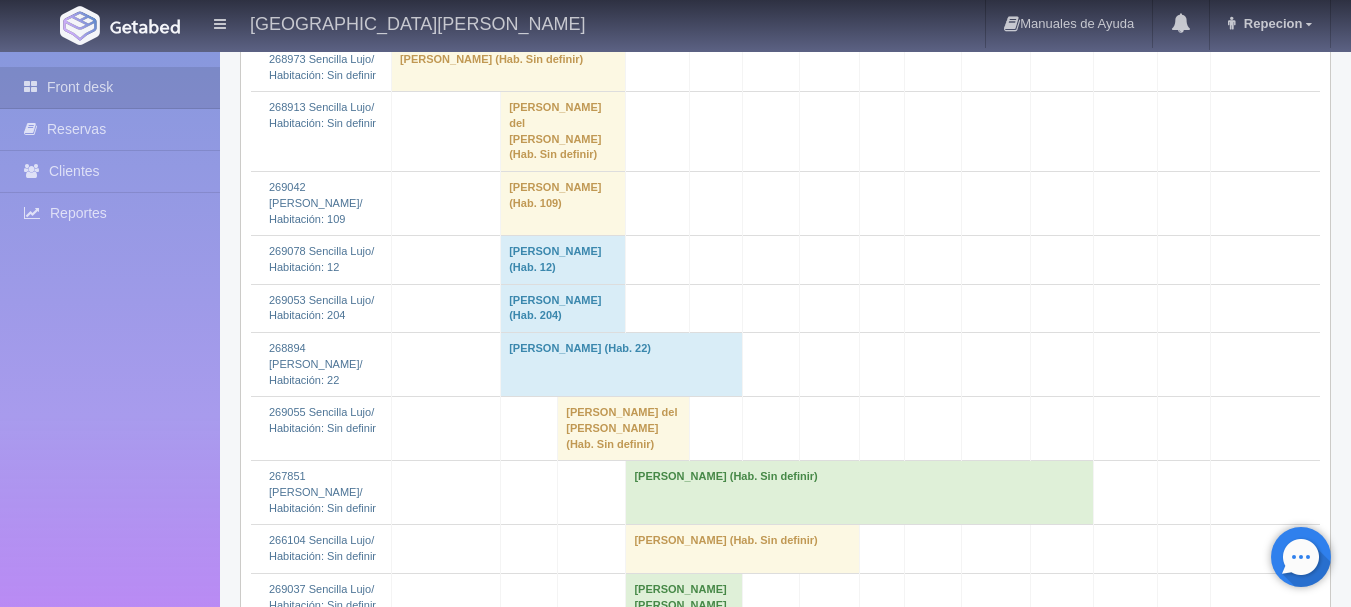 click on "[PERSON_NAME] del [PERSON_NAME] 												(Hab. Sin definir)" at bounding box center [563, 132] 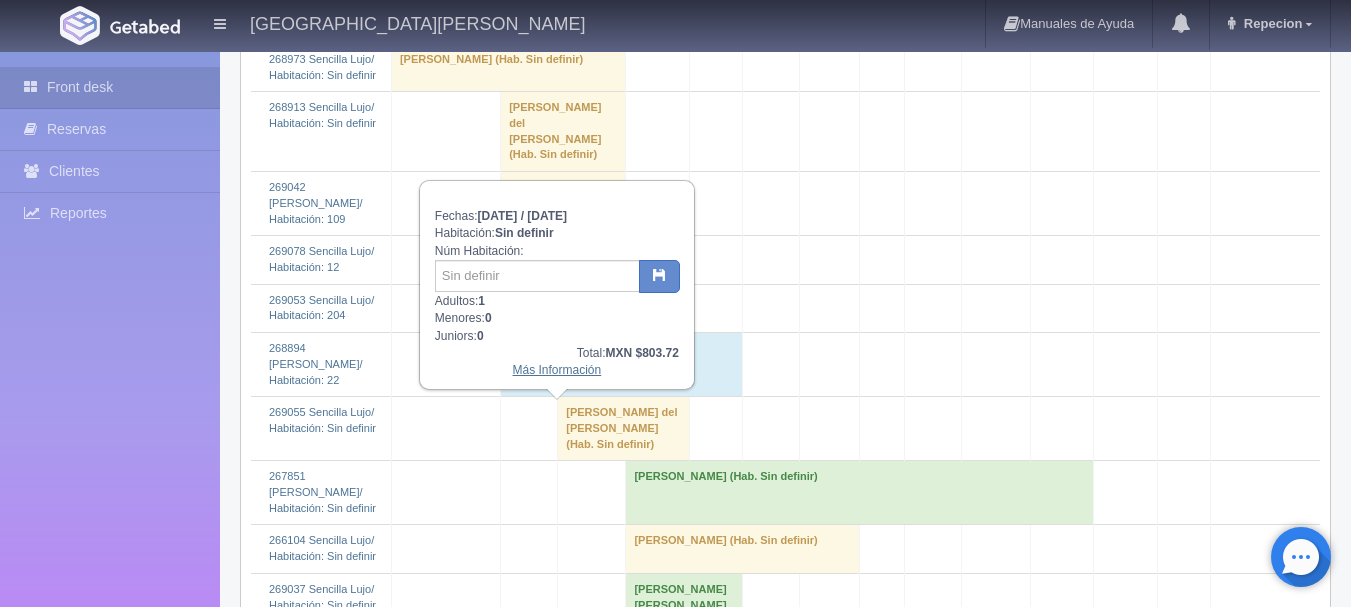 click on "Más Información" at bounding box center (557, 370) 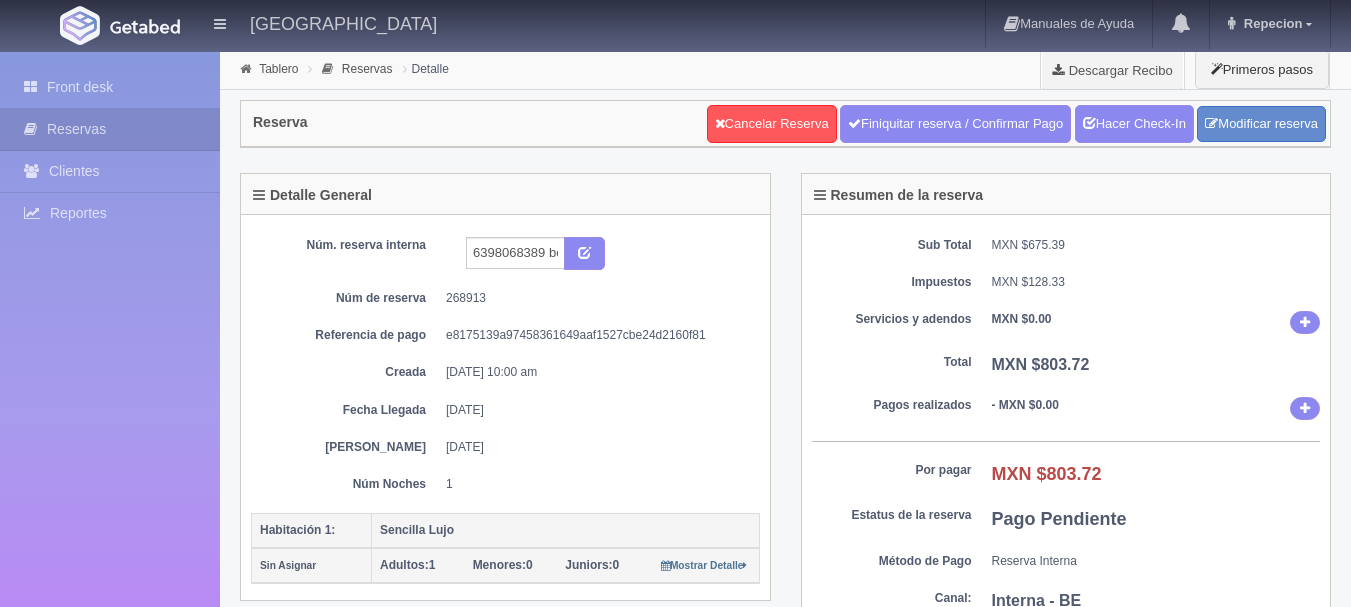 scroll, scrollTop: 0, scrollLeft: 0, axis: both 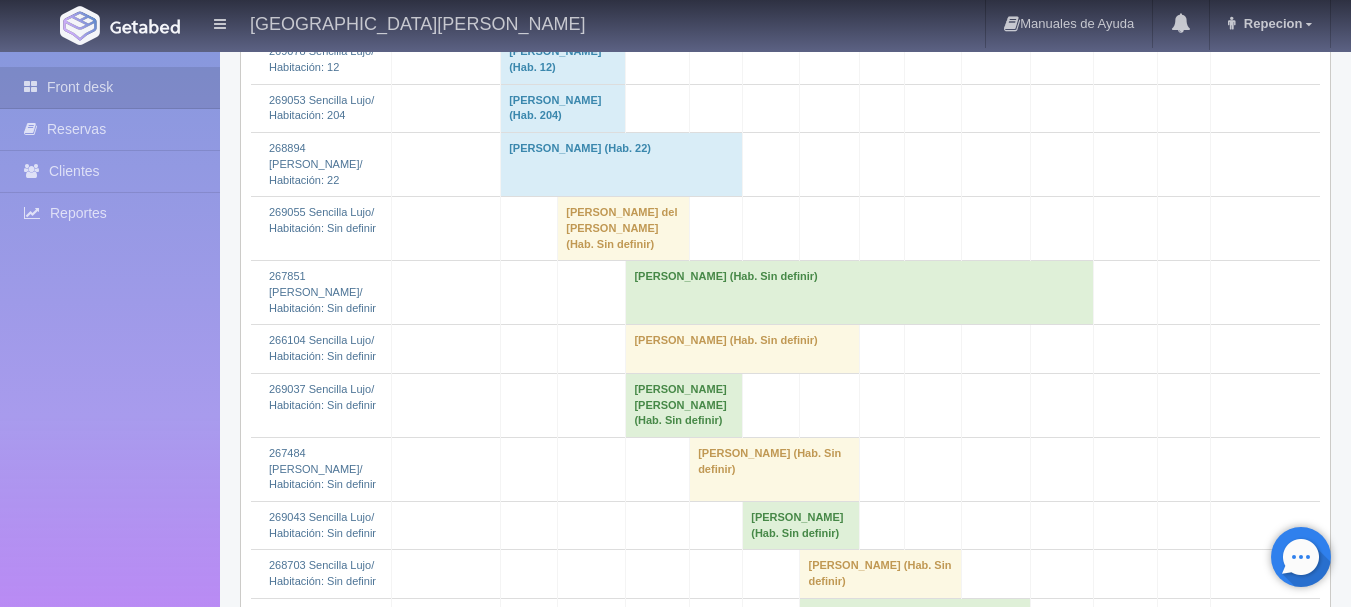 click on "Maria del Carmen Vazquez Garcia 												(Hab. Sin definir)" at bounding box center [563, -68] 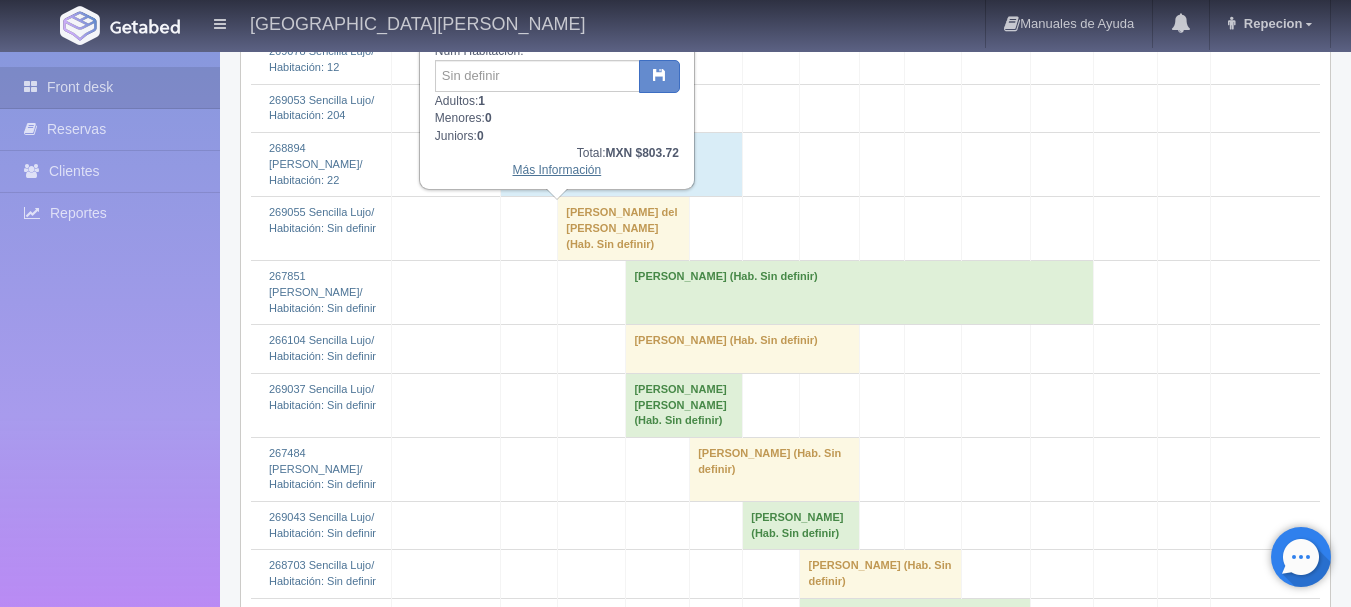 click on "Más Información" at bounding box center (557, 170) 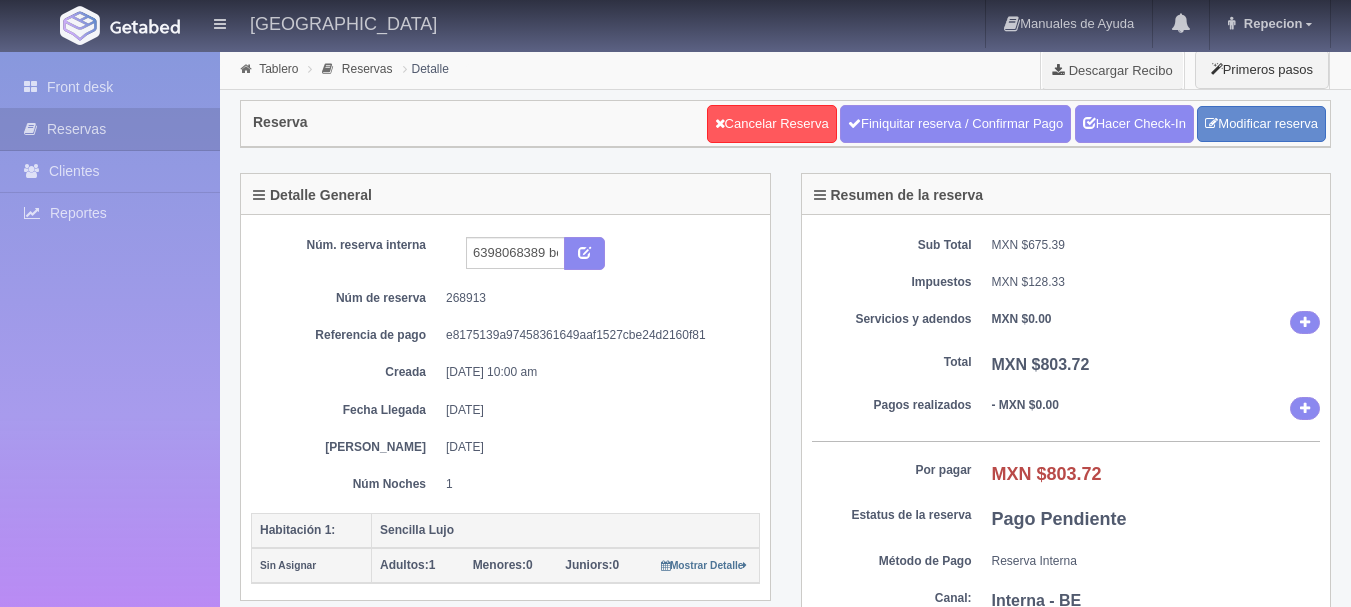 scroll, scrollTop: 0, scrollLeft: 0, axis: both 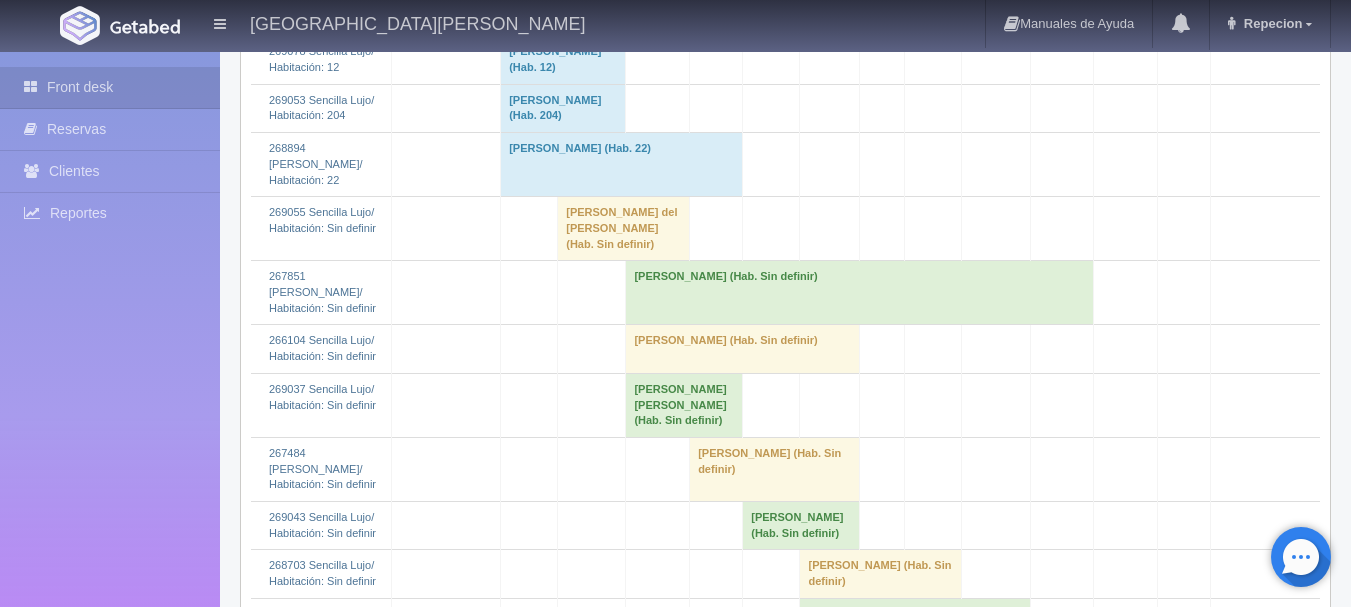 click on "Maria del Carmen Vazquez Garcia 												(Hab. Sin definir)" at bounding box center [624, 229] 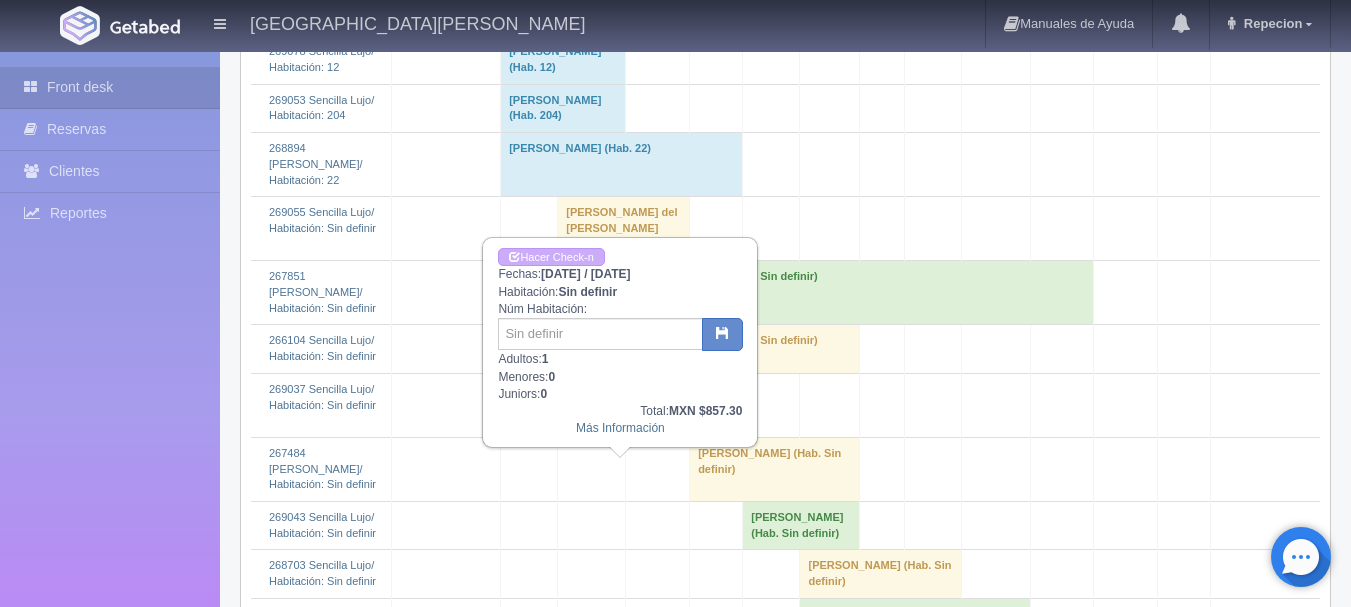 click on "Maria del Carmen Vazquez Garcia 												(Hab. Sin definir)" at bounding box center [563, -68] 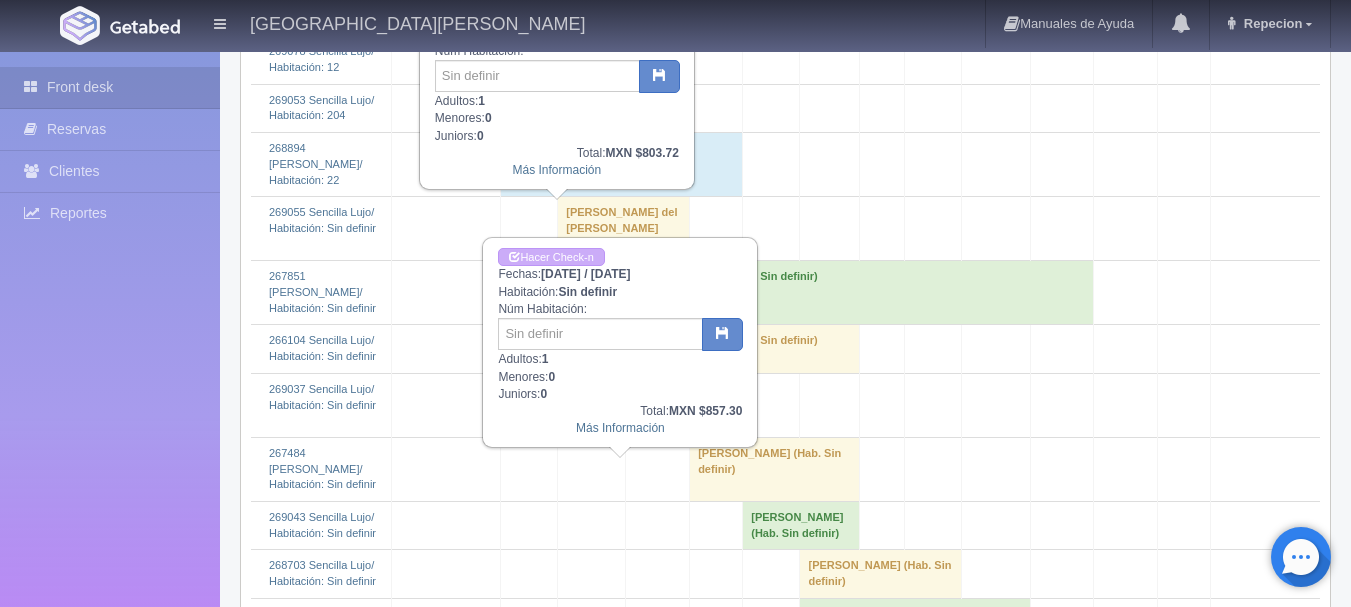 click on "Maria del Carmen Vazquez Garcia 												(Hab. Sin definir)" at bounding box center (624, 229) 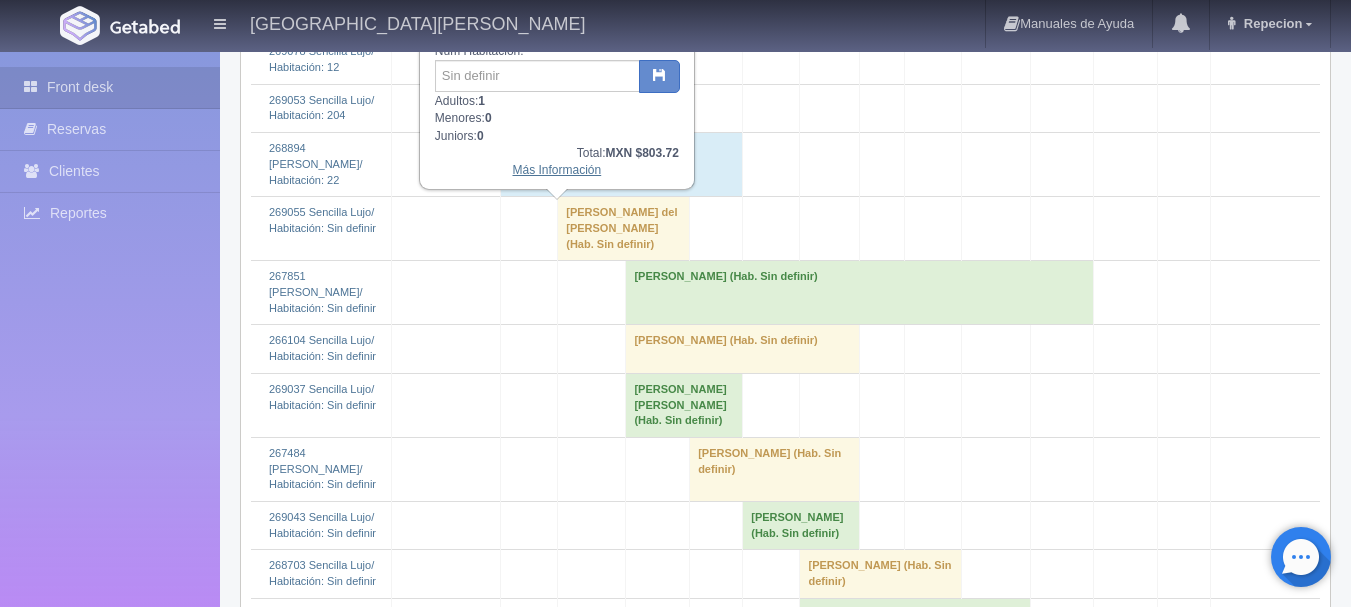click on "Más Información" at bounding box center (557, 170) 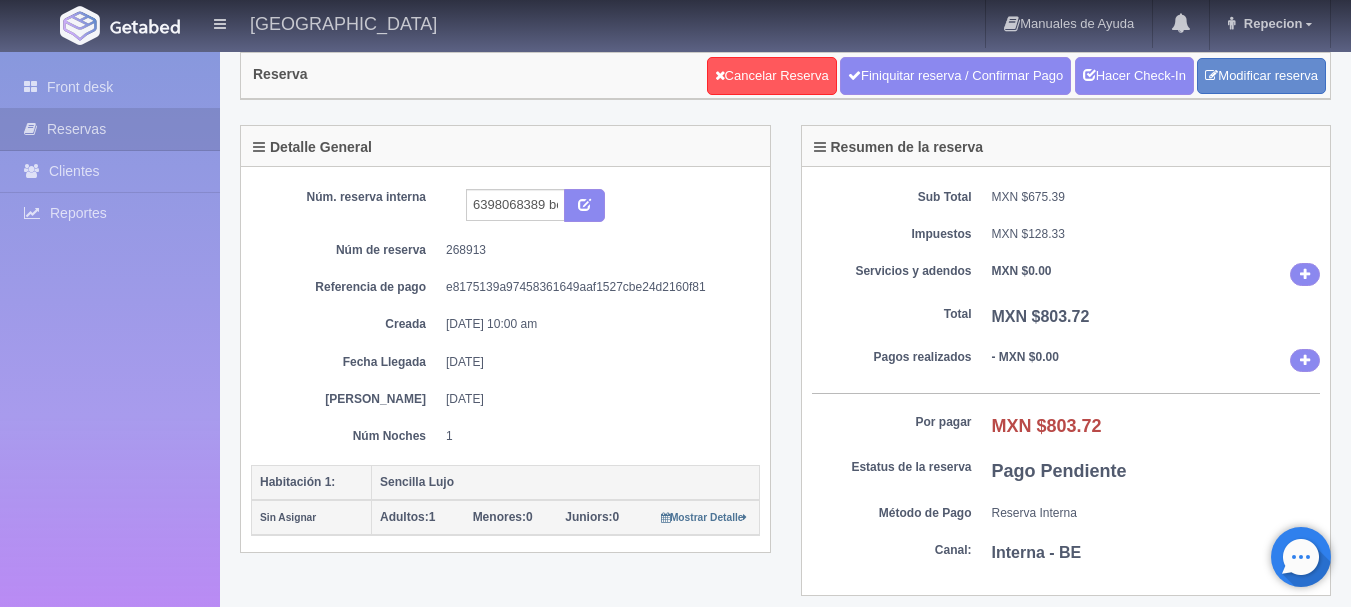 scroll, scrollTop: 0, scrollLeft: 0, axis: both 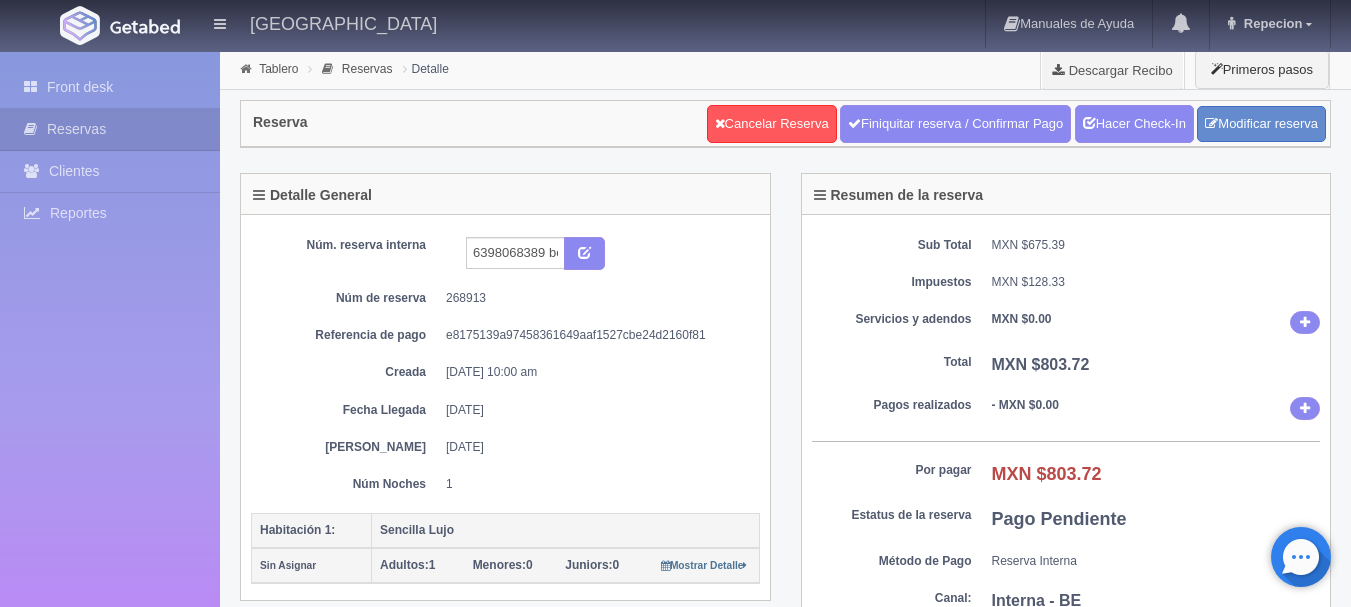click on "Finiquitar reserva / Confirmar Pago" at bounding box center [955, 124] 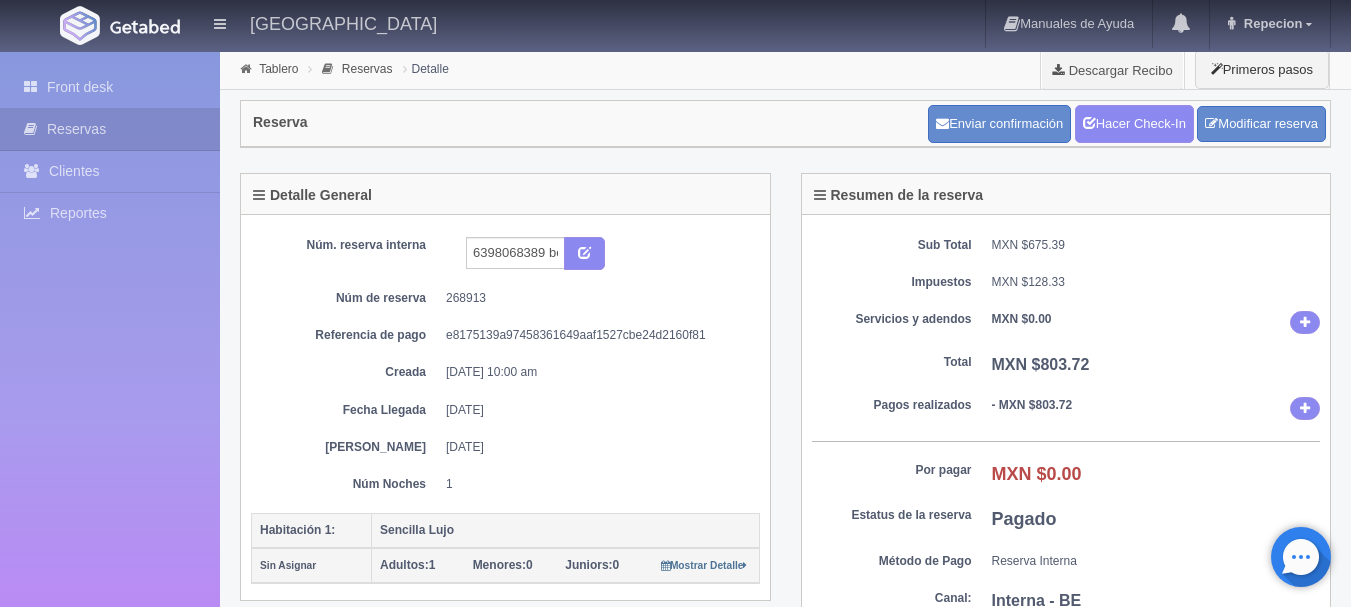 scroll, scrollTop: 0, scrollLeft: 0, axis: both 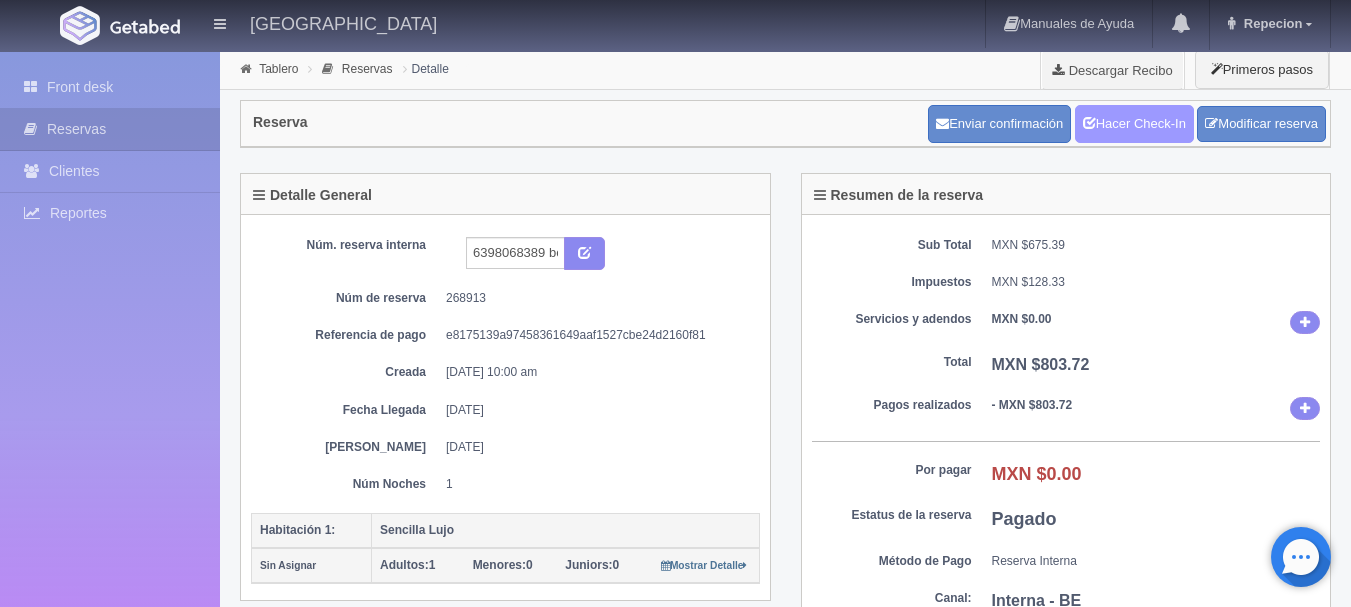 click on "Hacer Check-In" at bounding box center (1134, 124) 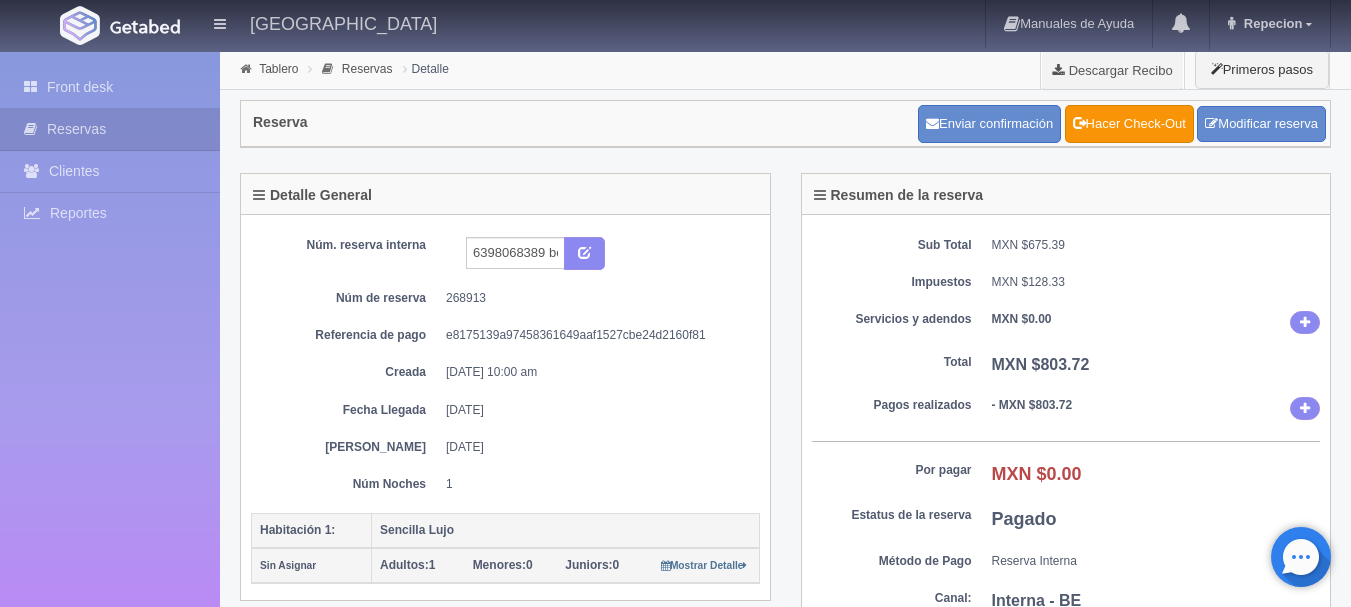 scroll, scrollTop: 0, scrollLeft: 0, axis: both 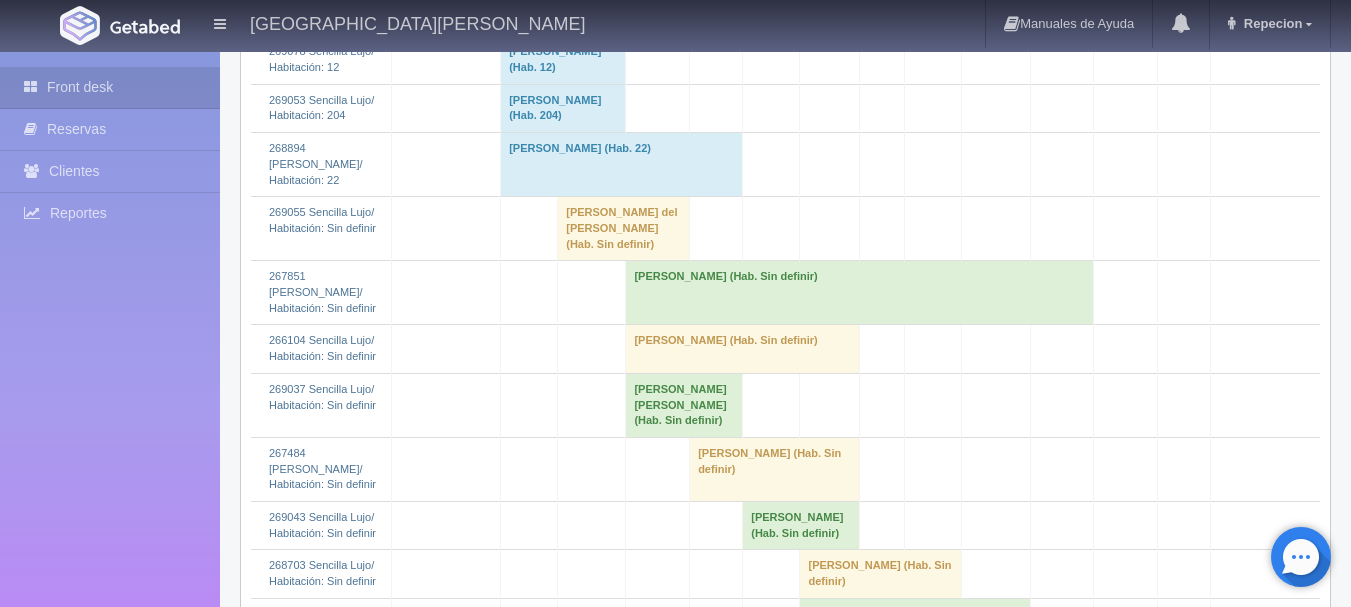 click on "Maria del Carmen Vazquez Garcia 												(Hab. Sin definir)" at bounding box center (563, -68) 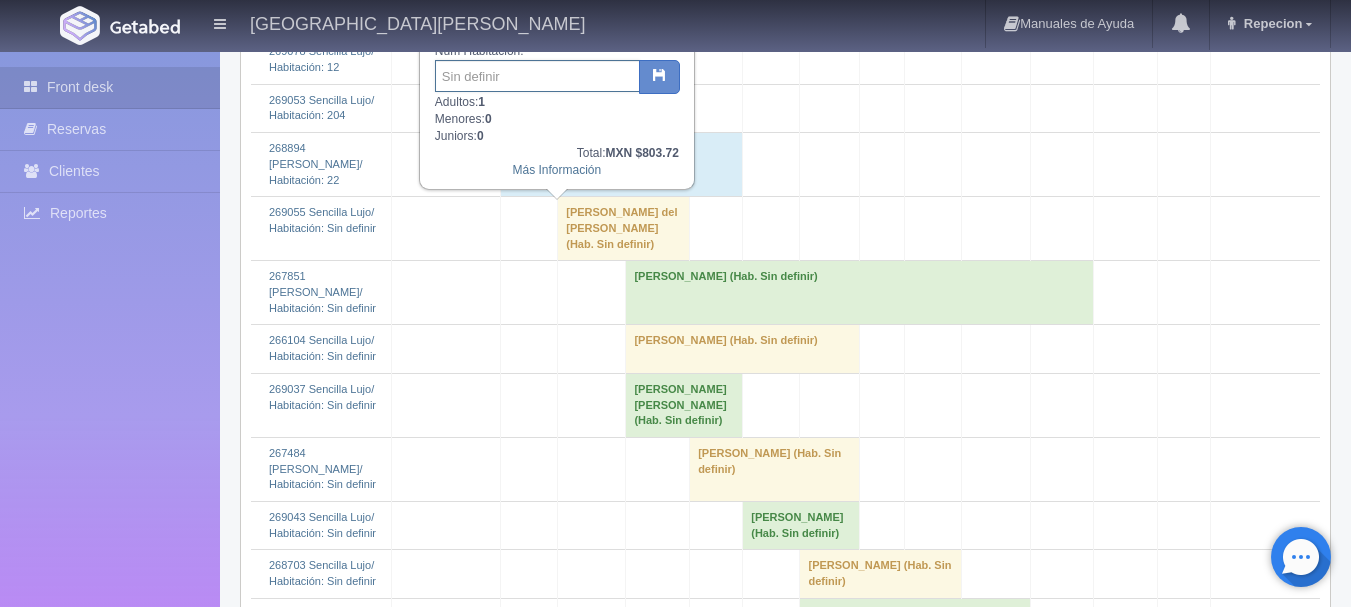 click at bounding box center (537, 76) 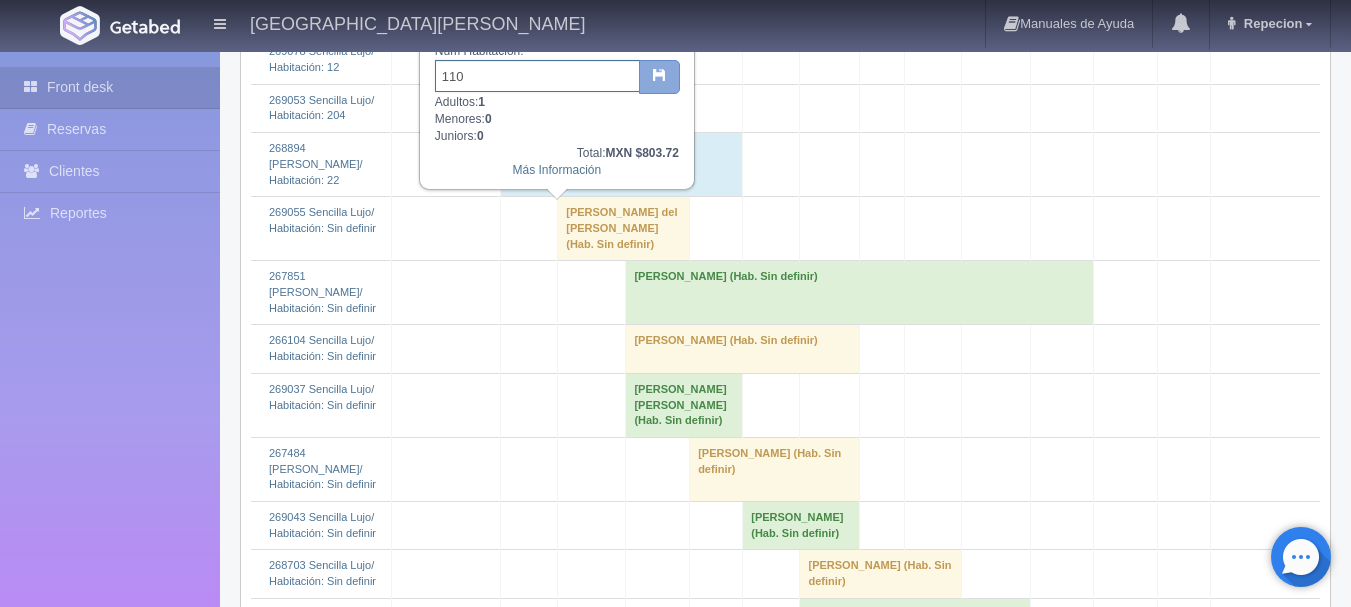 type on "110" 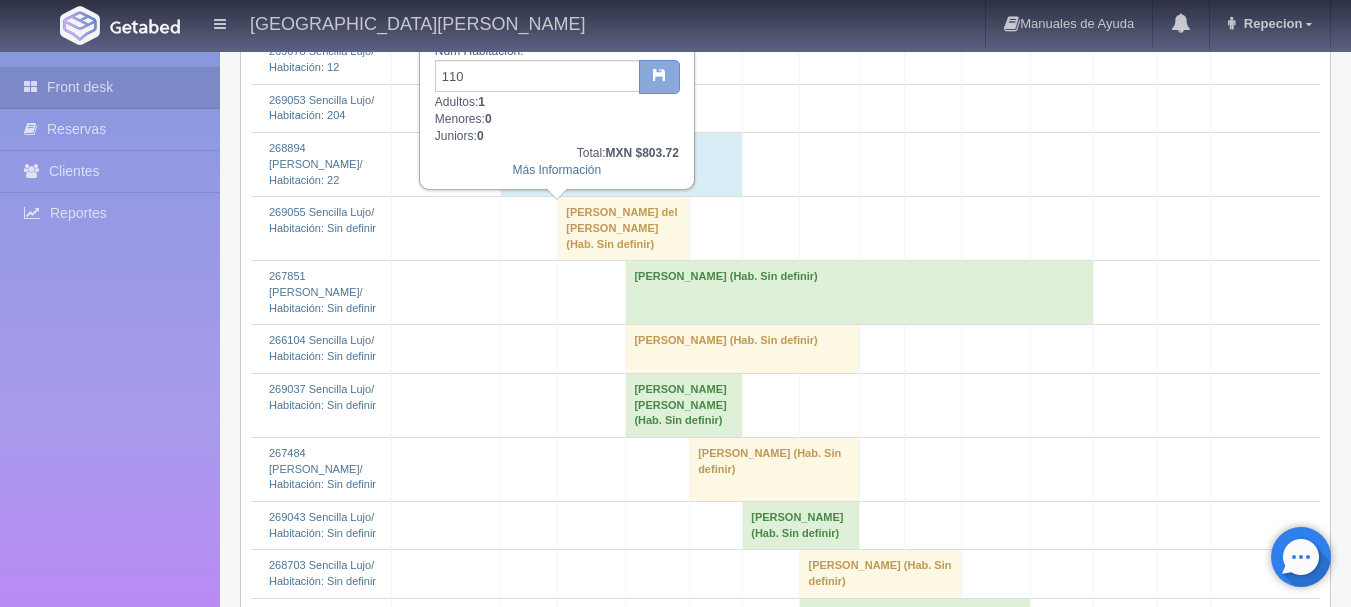click at bounding box center [659, 77] 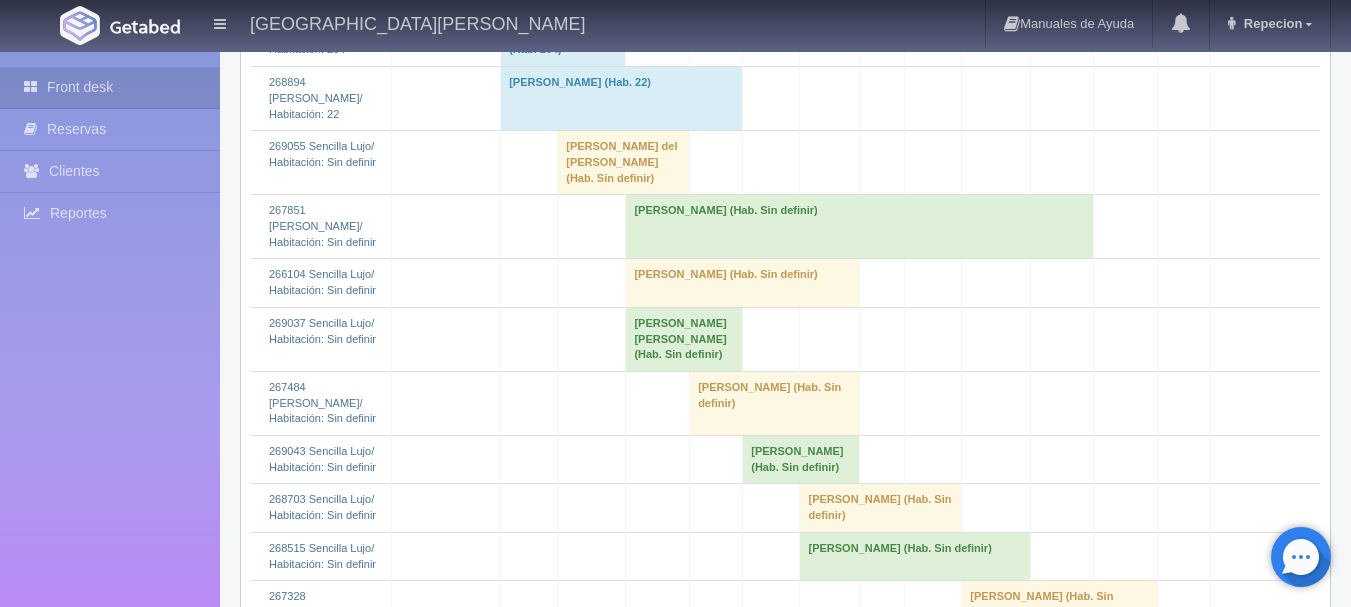 scroll, scrollTop: 2600, scrollLeft: 0, axis: vertical 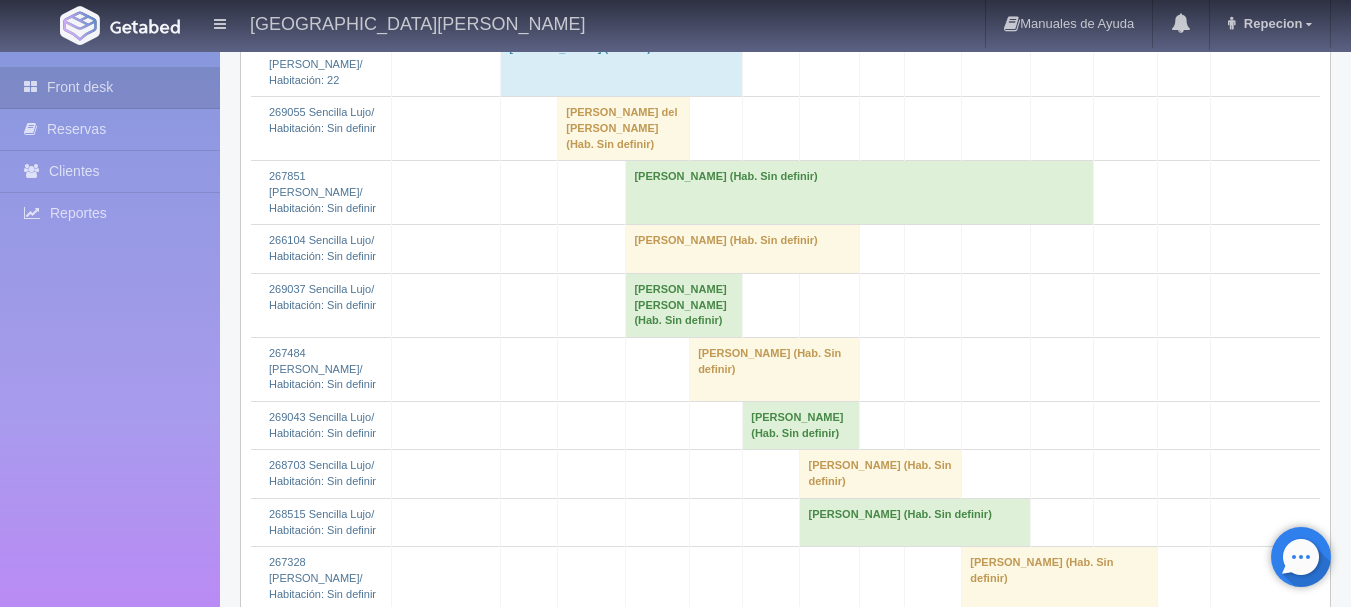 click on "Maria del Carmen Vazquez Garcia 												(Hab. Sin definir)" at bounding box center [624, 129] 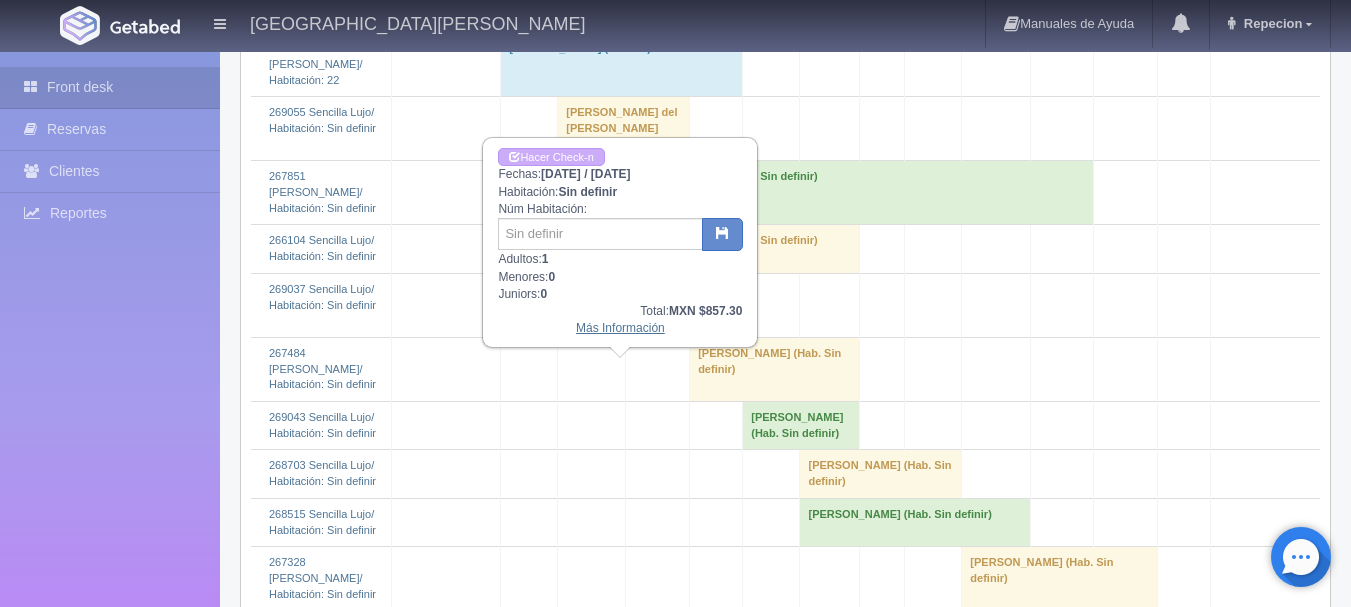 click on "Más Información" at bounding box center [620, 328] 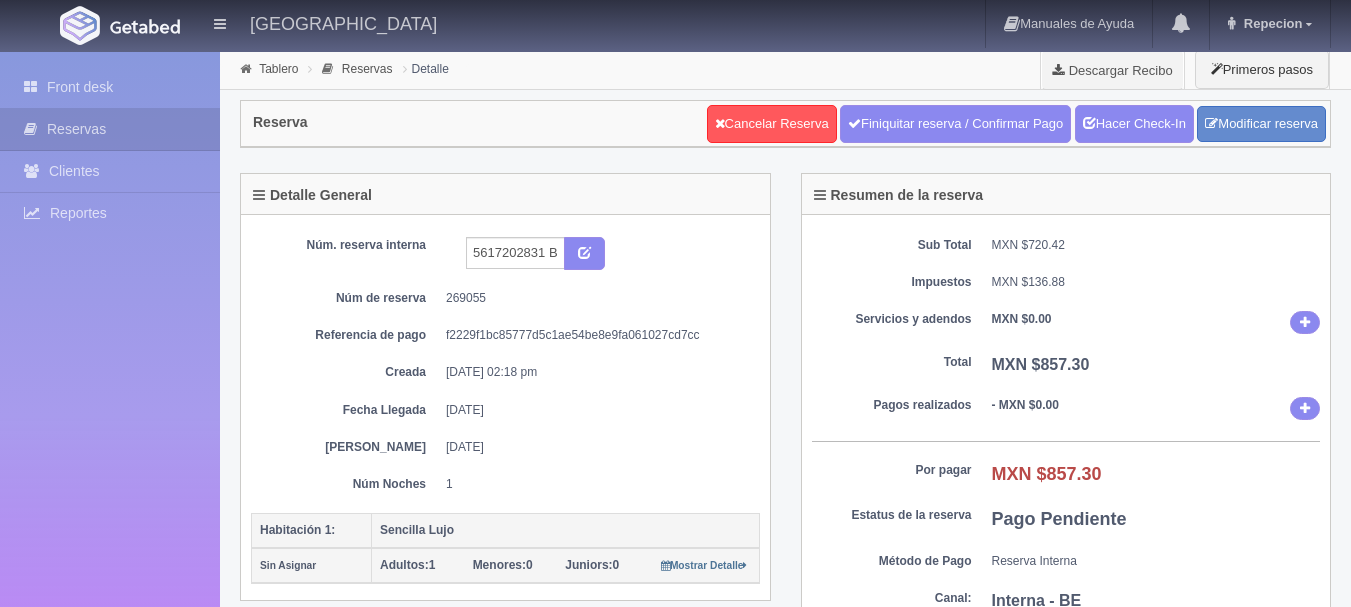 scroll, scrollTop: 0, scrollLeft: 0, axis: both 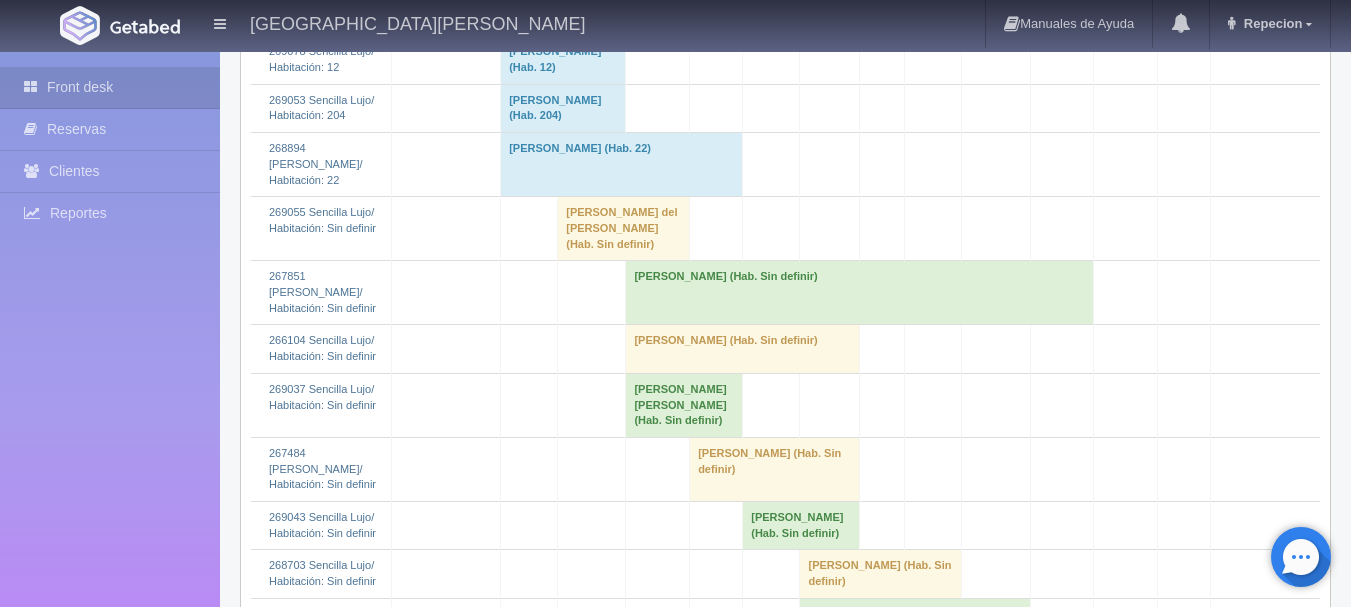 click on "[PERSON_NAME] del [PERSON_NAME] 												(Hab. Sin definir)" at bounding box center (624, 229) 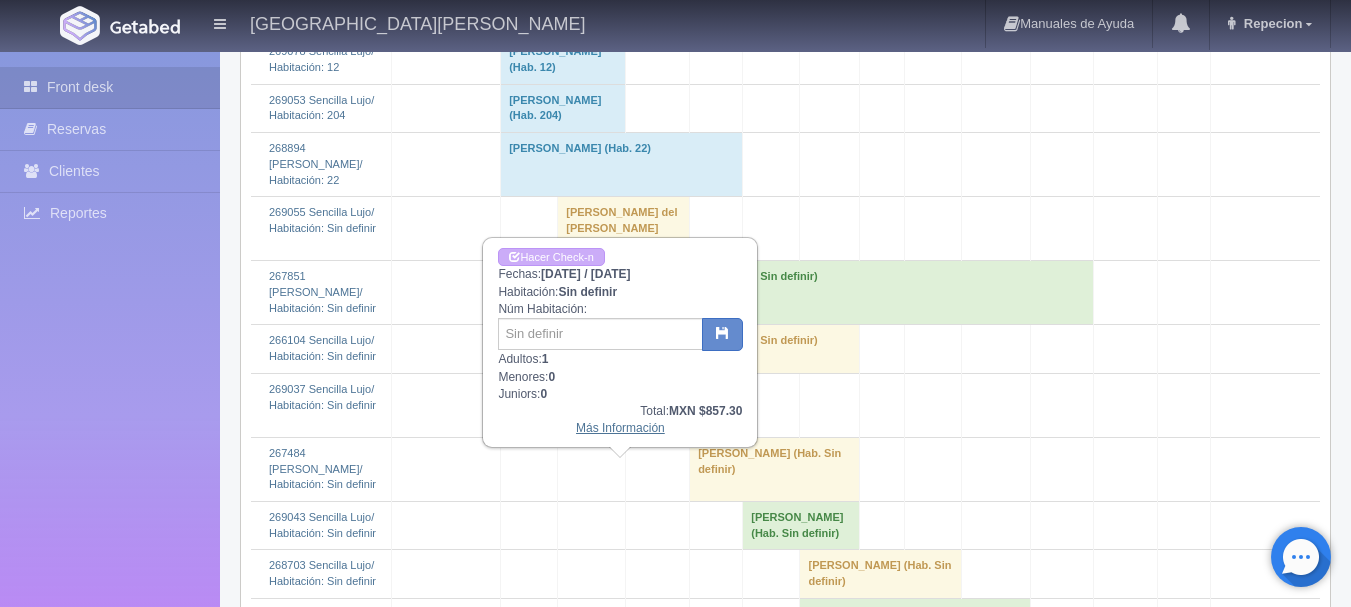 click on "Más Información" at bounding box center [620, 428] 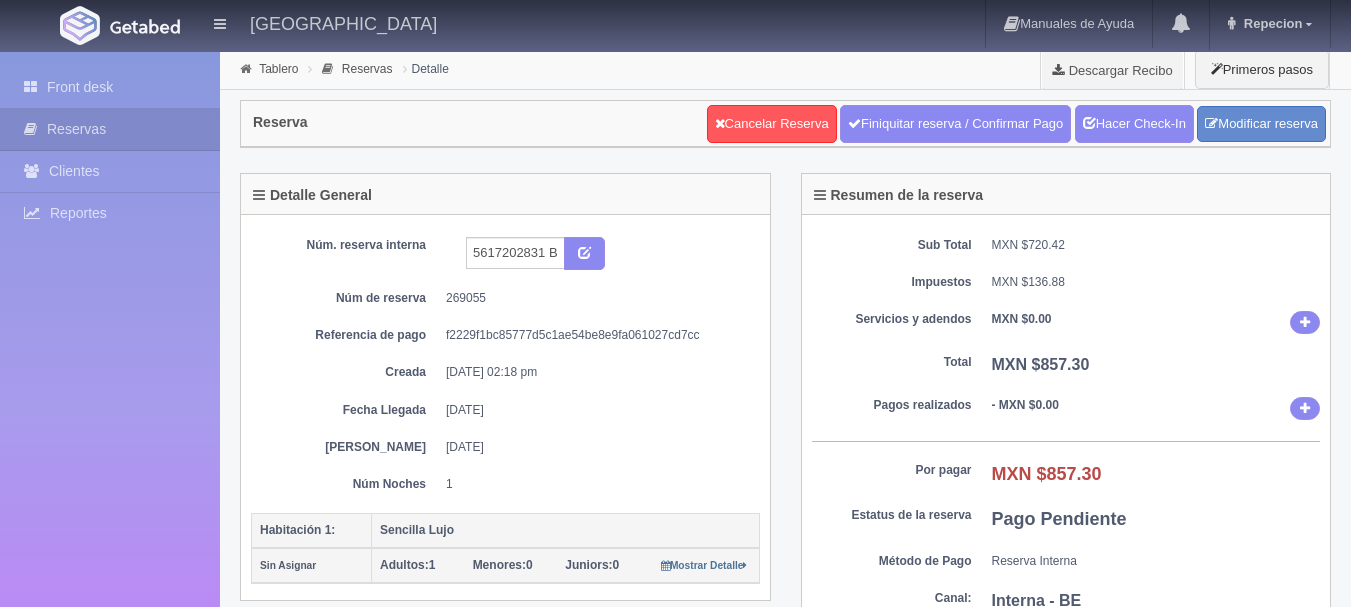 scroll, scrollTop: 0, scrollLeft: 0, axis: both 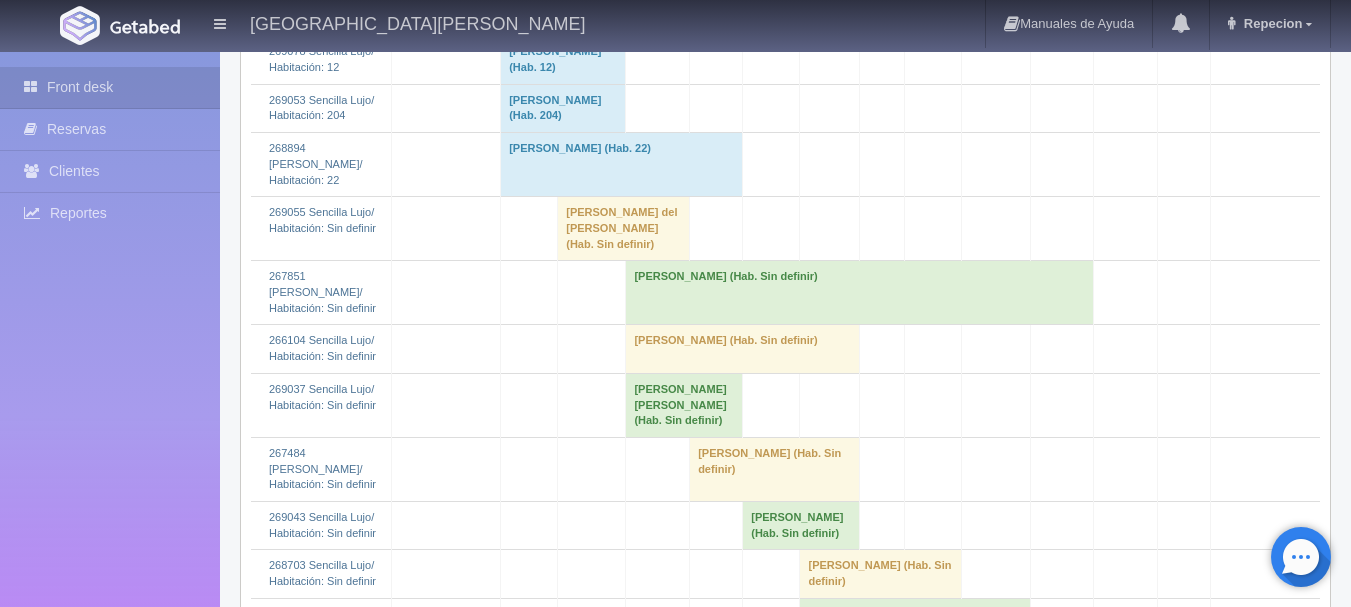click on "Maria del Carmen Vazquez Garcia 												(Hab. Sin definir)" at bounding box center [624, 229] 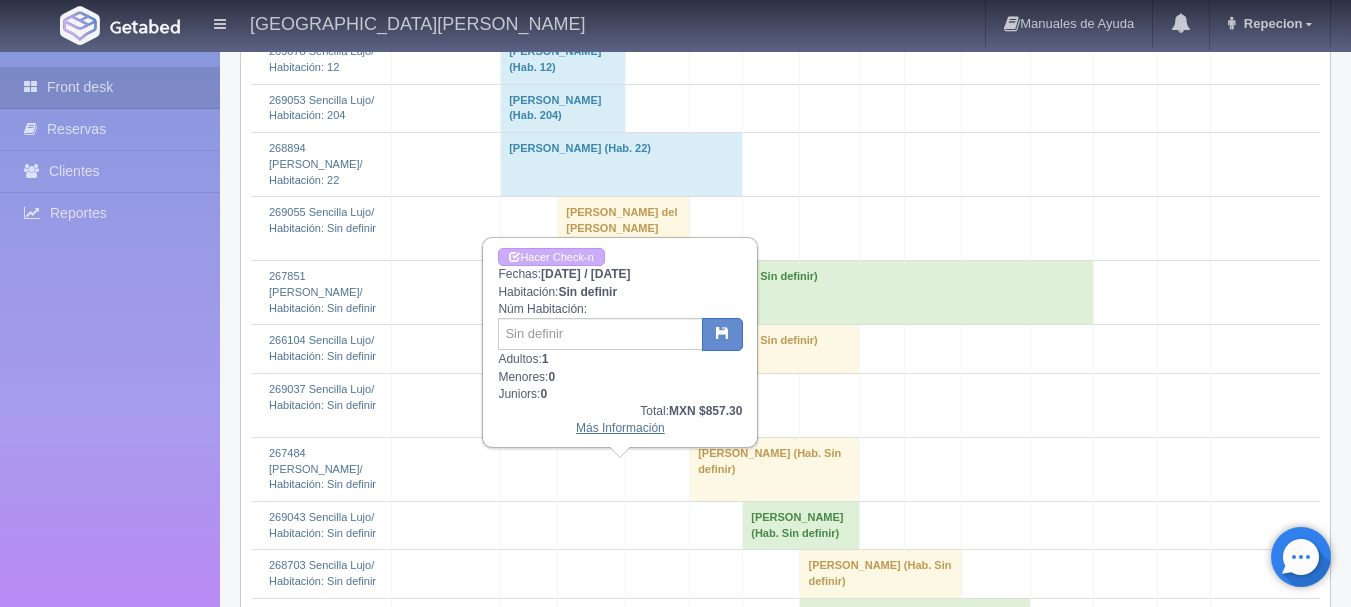 click on "Más Información" at bounding box center [620, 428] 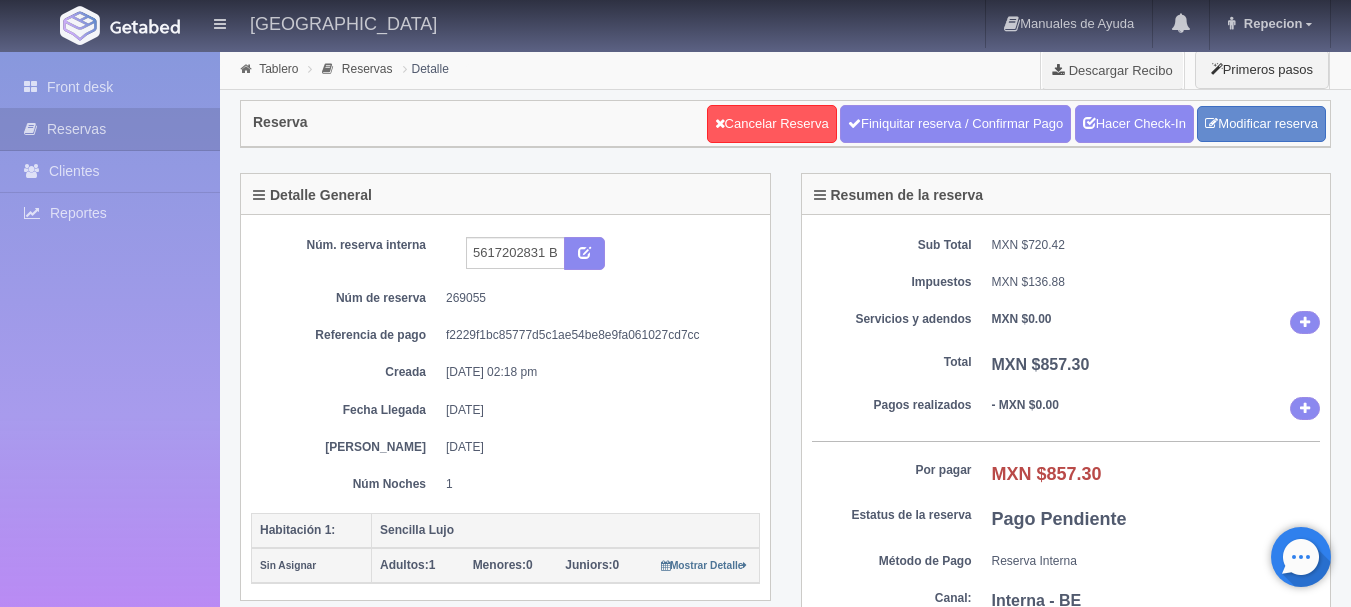 scroll, scrollTop: 0, scrollLeft: 0, axis: both 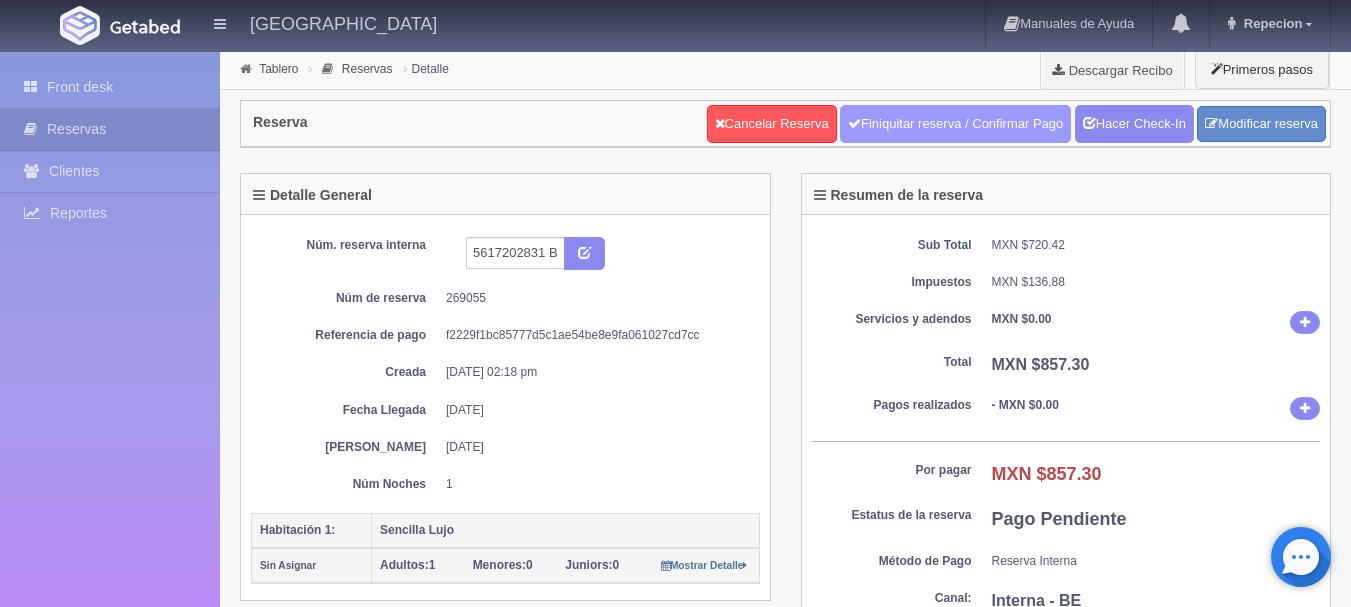 click on "Finiquitar reserva / Confirmar Pago" at bounding box center [955, 124] 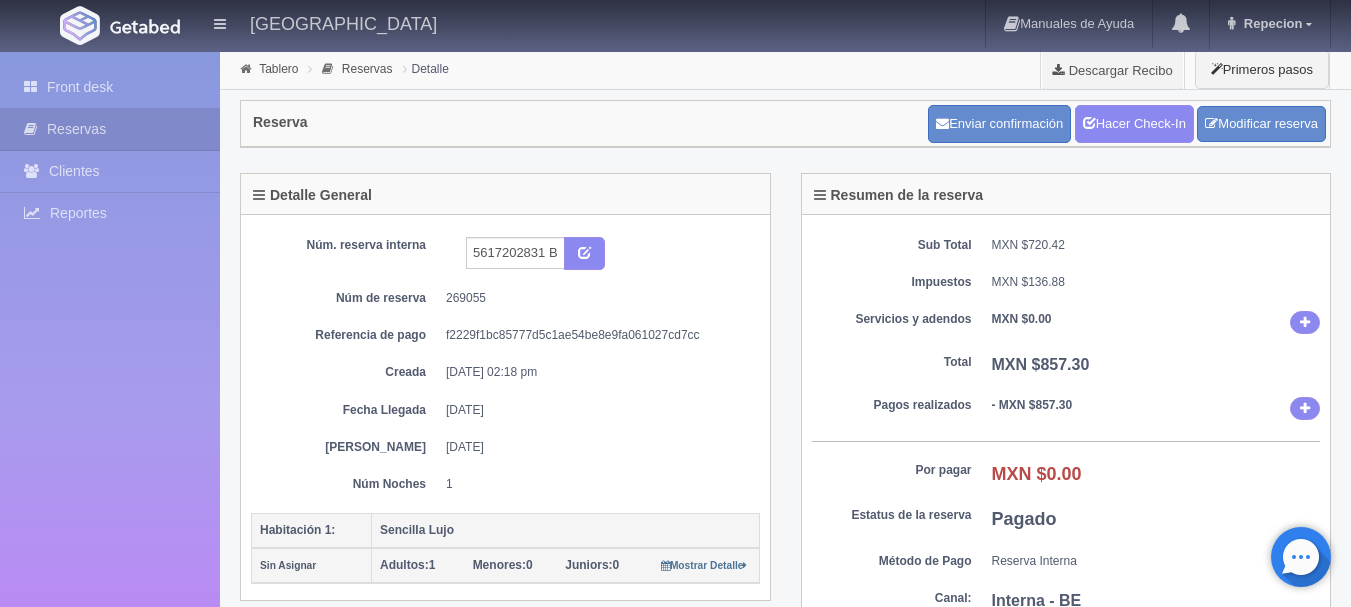 scroll, scrollTop: 0, scrollLeft: 0, axis: both 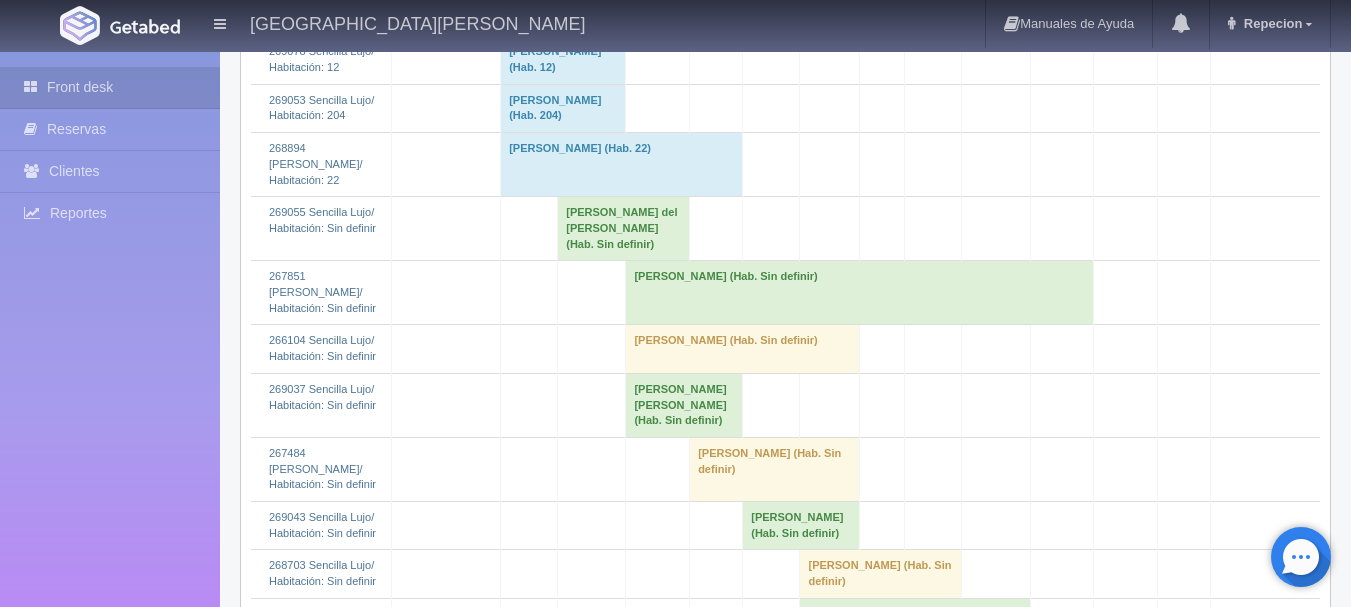 click on "[PERSON_NAME] del [PERSON_NAME] 												(Hab. Sin definir)" at bounding box center [624, 229] 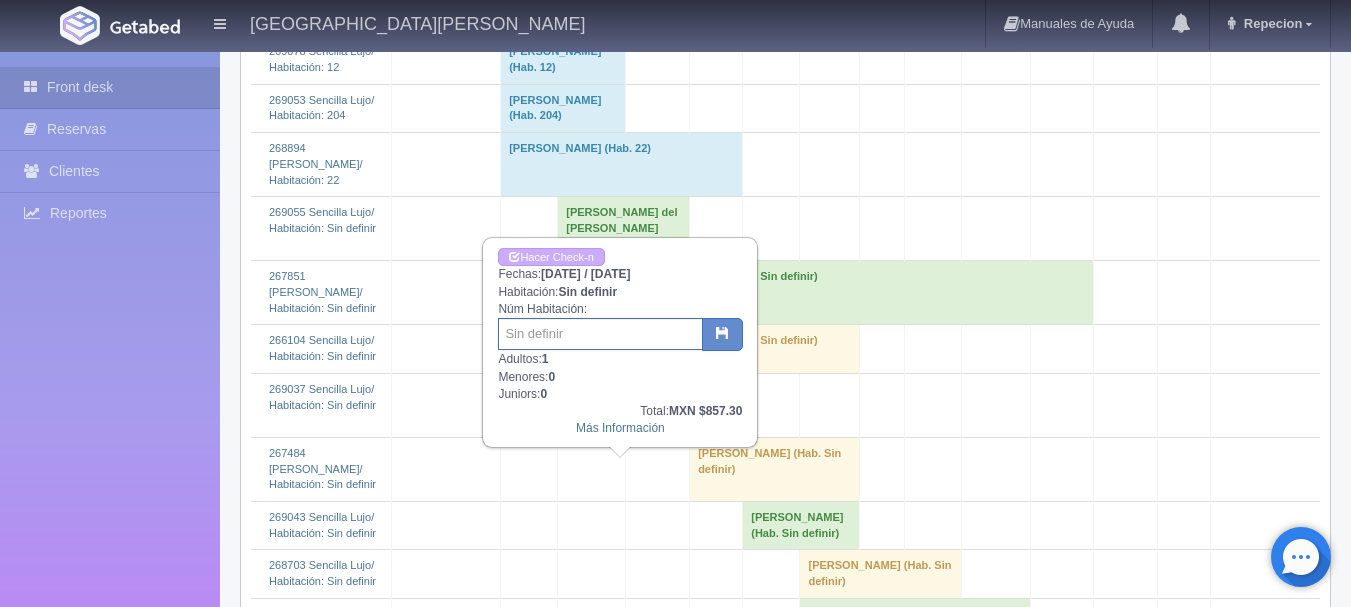 click at bounding box center [600, 334] 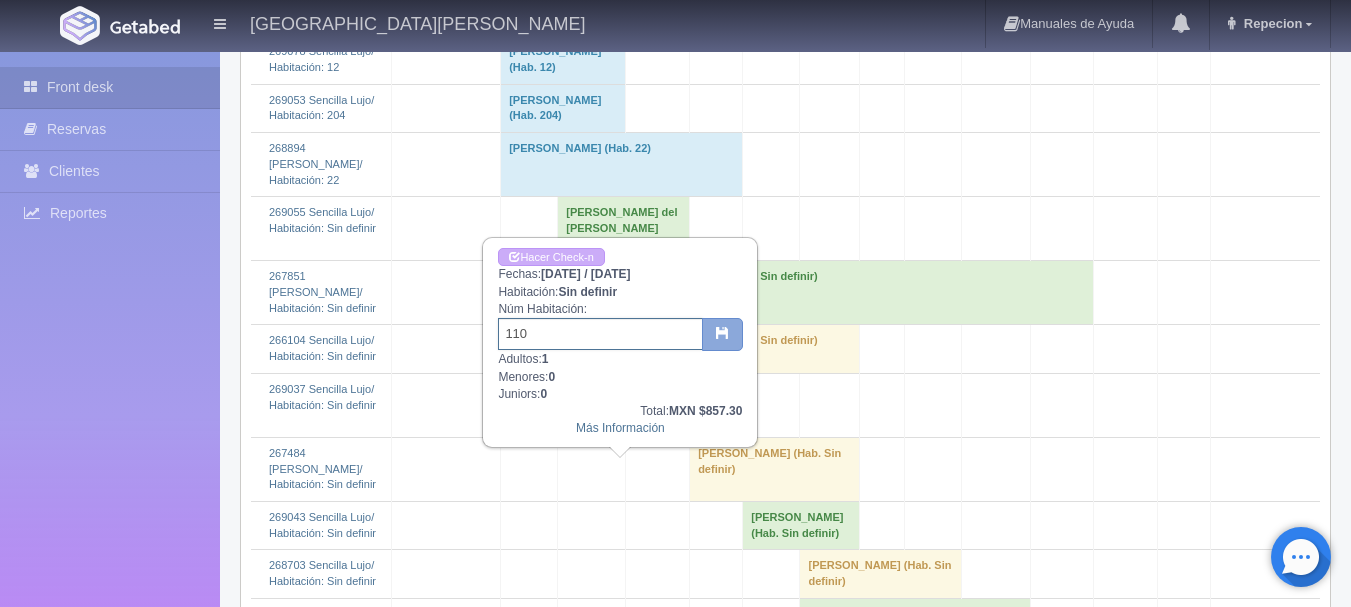 type on "110" 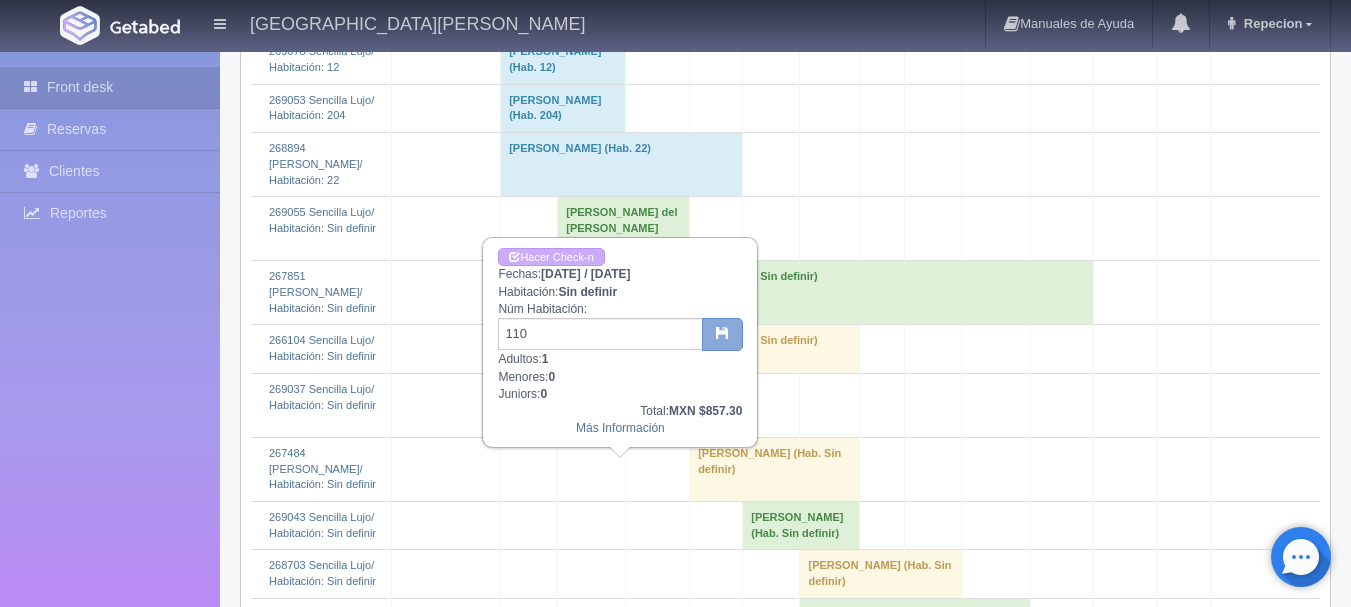 click at bounding box center (722, 335) 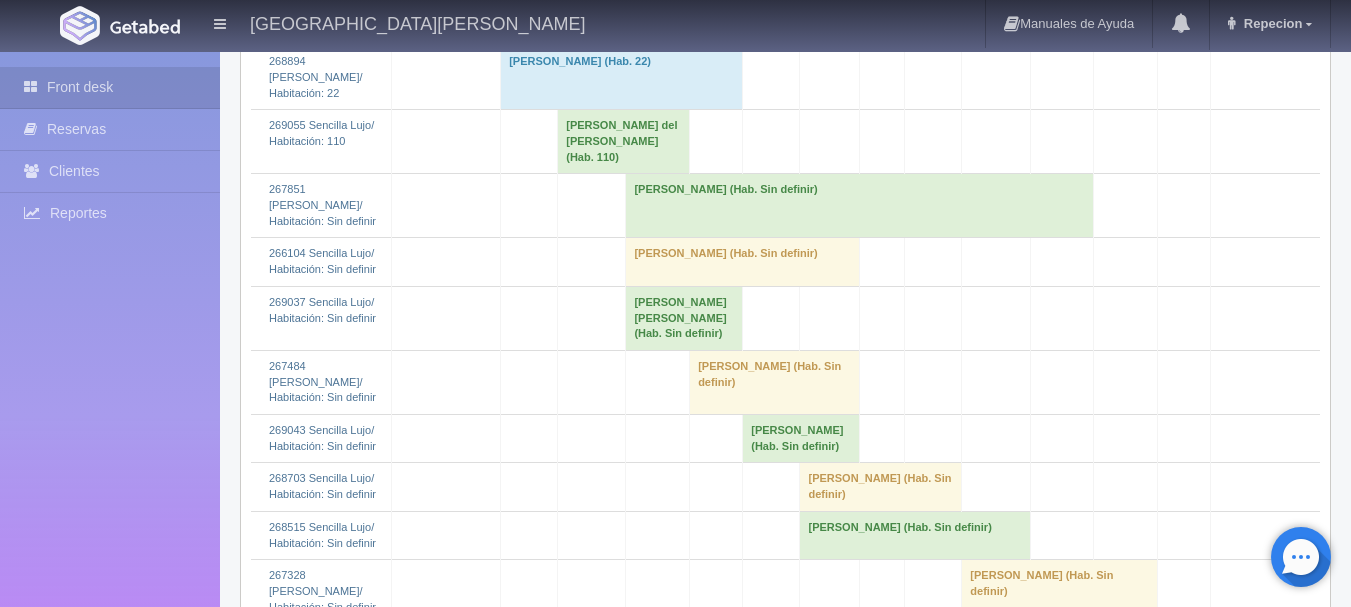 scroll, scrollTop: 2600, scrollLeft: 0, axis: vertical 